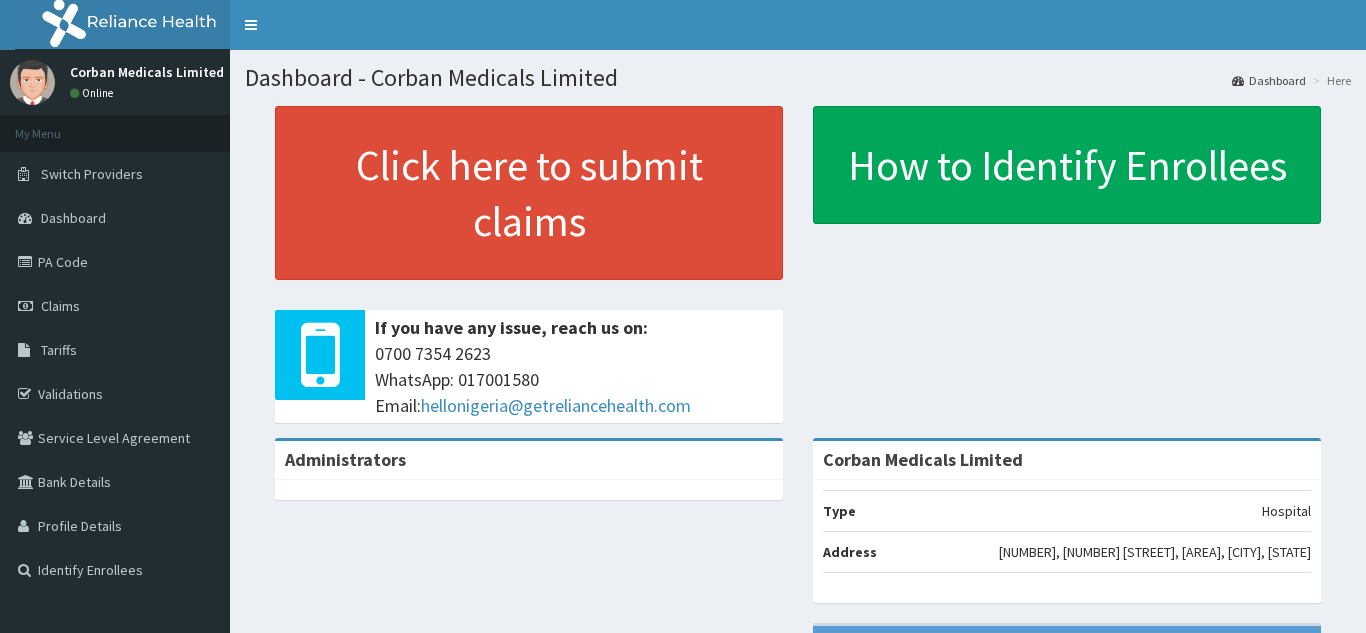 scroll, scrollTop: 0, scrollLeft: 0, axis: both 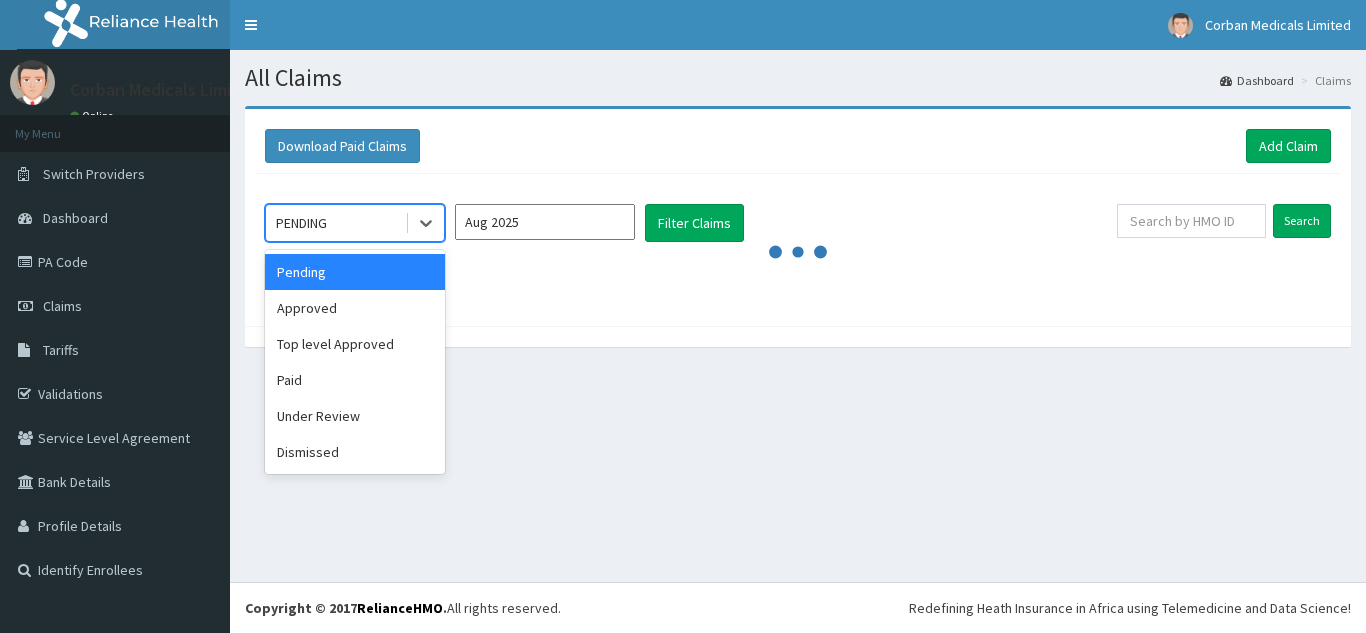 click on "PENDING" at bounding box center (335, 223) 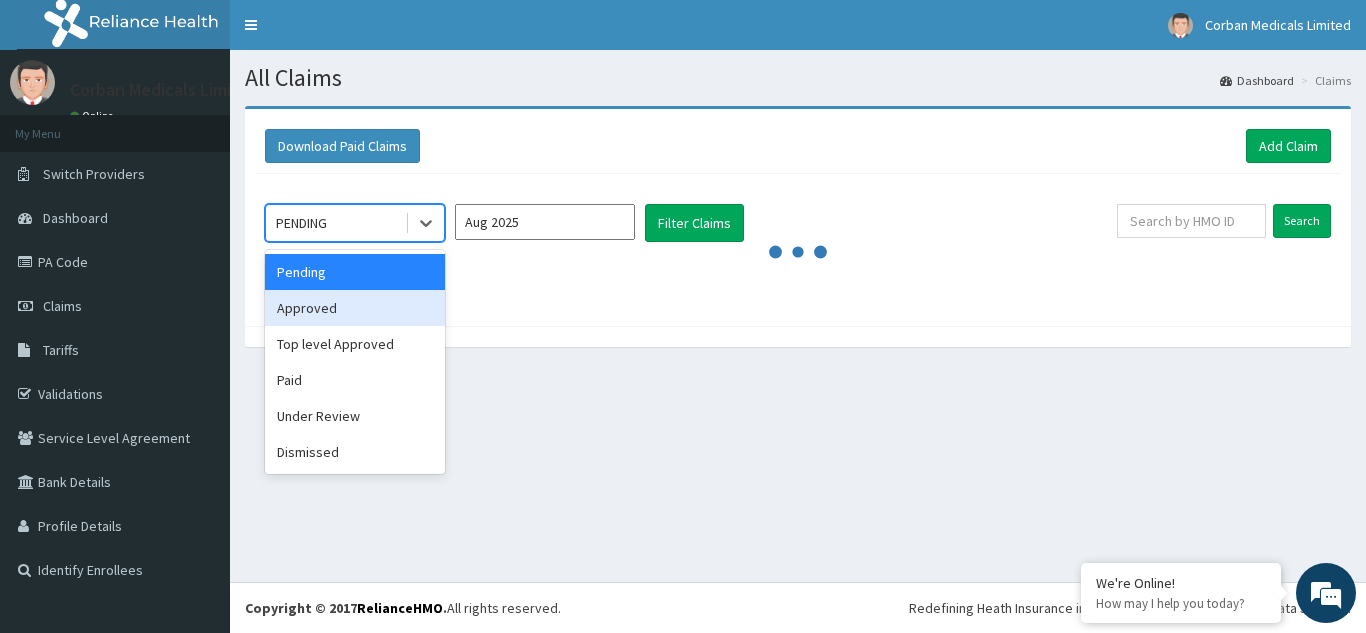 click on "Approved" at bounding box center (355, 308) 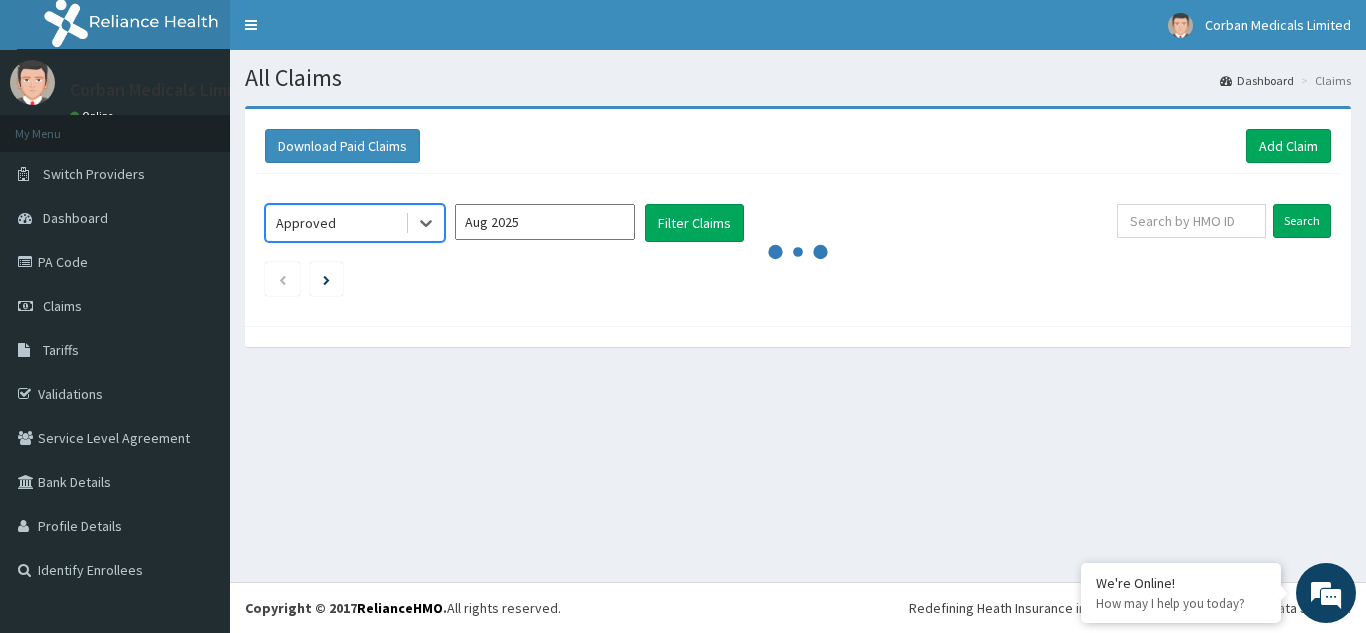 click on "Aug 2025" at bounding box center (545, 222) 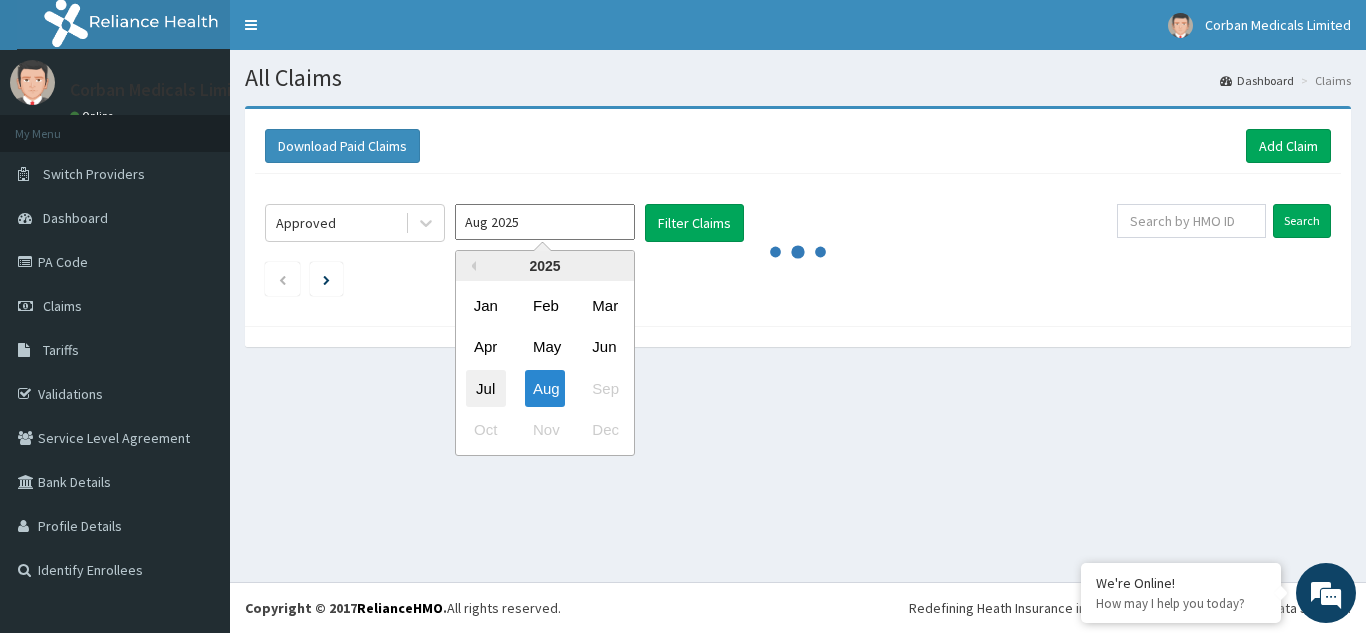 click on "Jul" at bounding box center [486, 388] 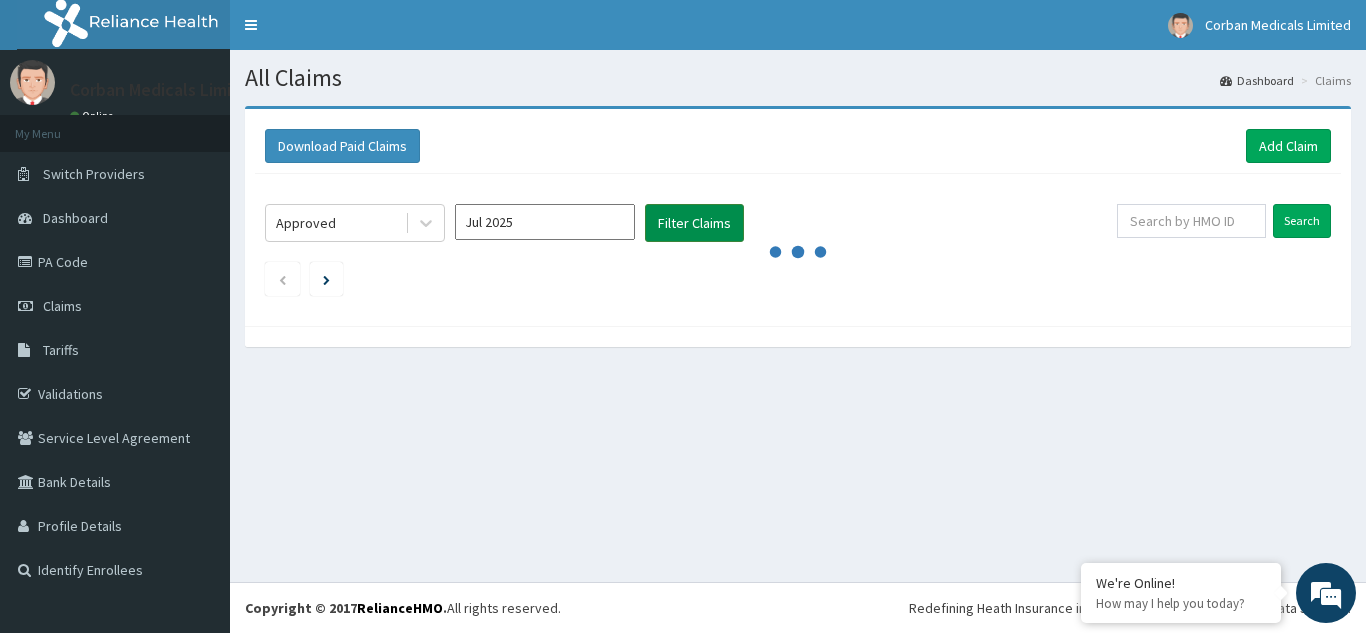 click on "Filter Claims" at bounding box center [694, 223] 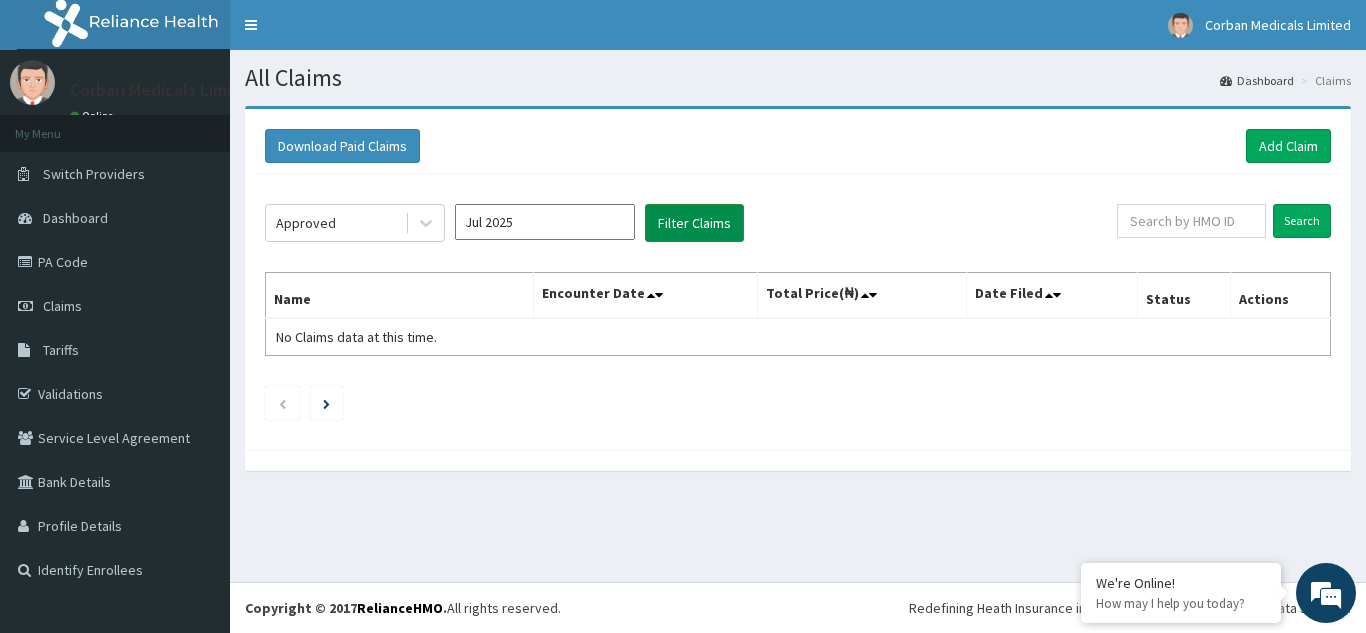 click on "Filter Claims" at bounding box center [694, 223] 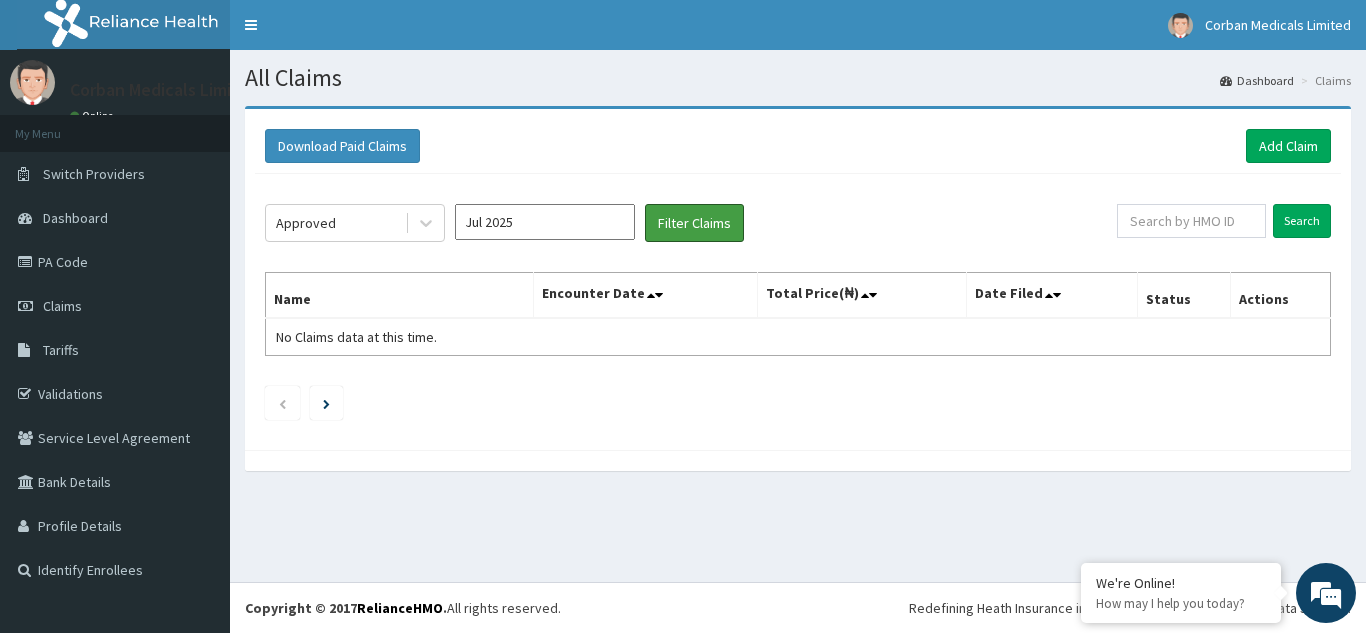 scroll, scrollTop: 0, scrollLeft: 0, axis: both 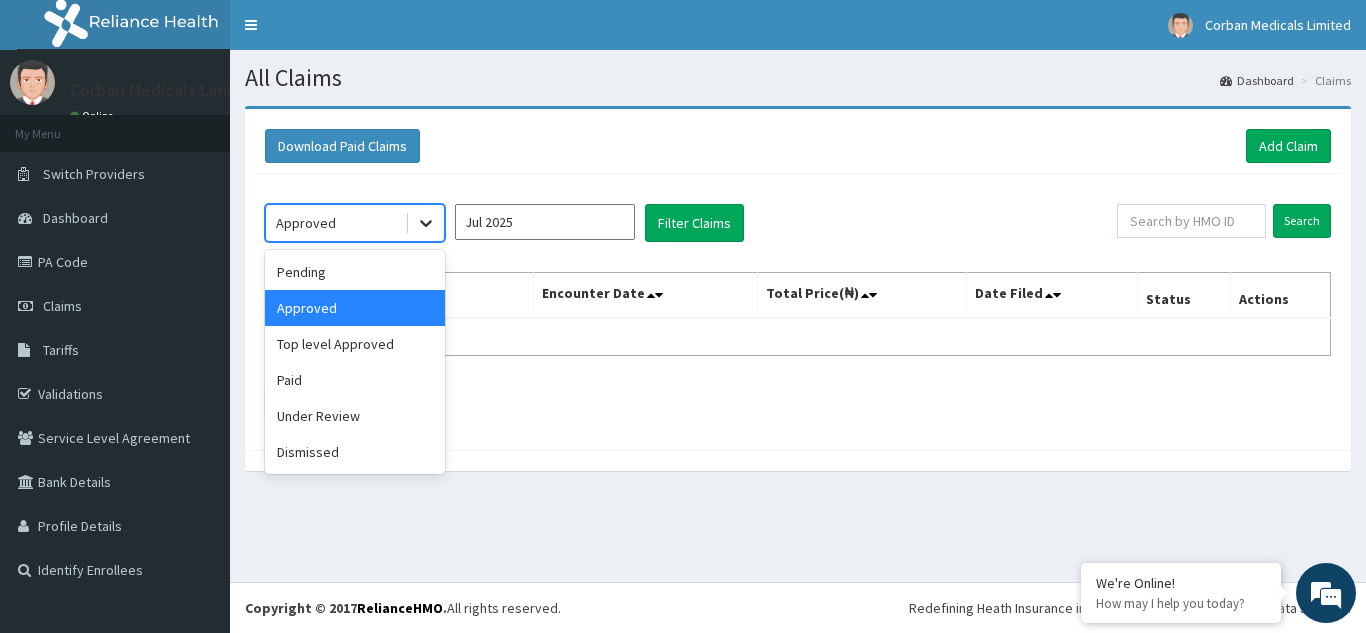 click at bounding box center [426, 223] 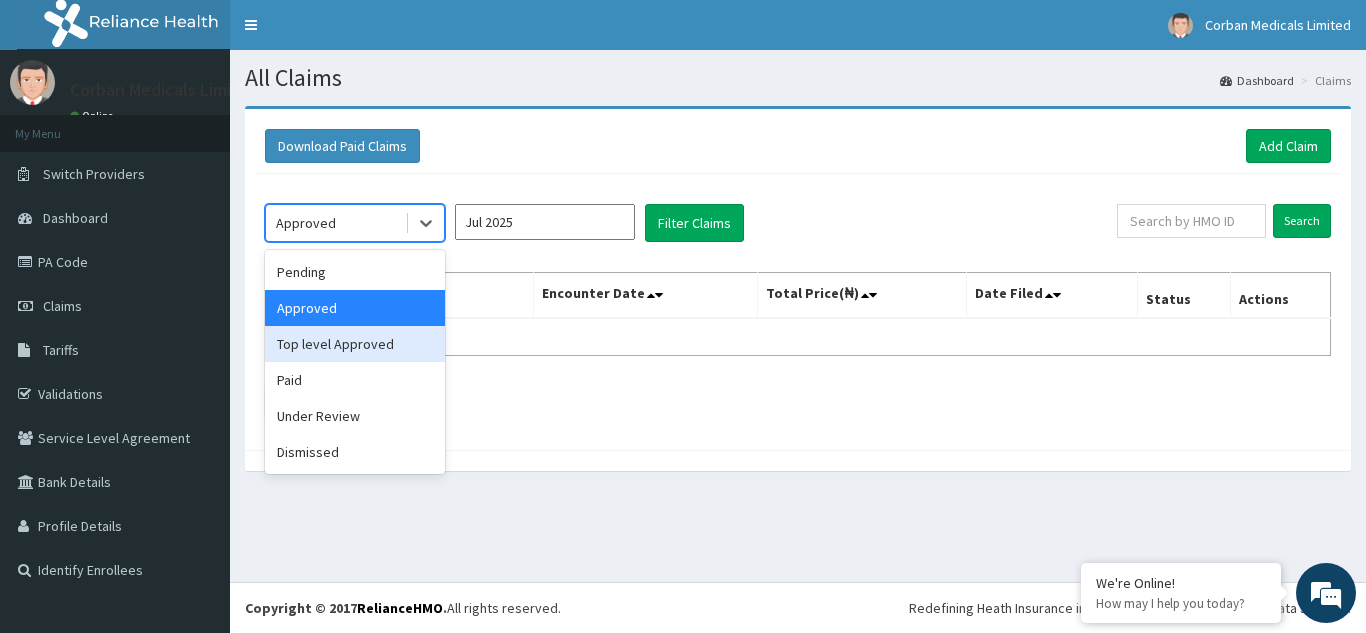 click on "Top level Approved" at bounding box center [355, 344] 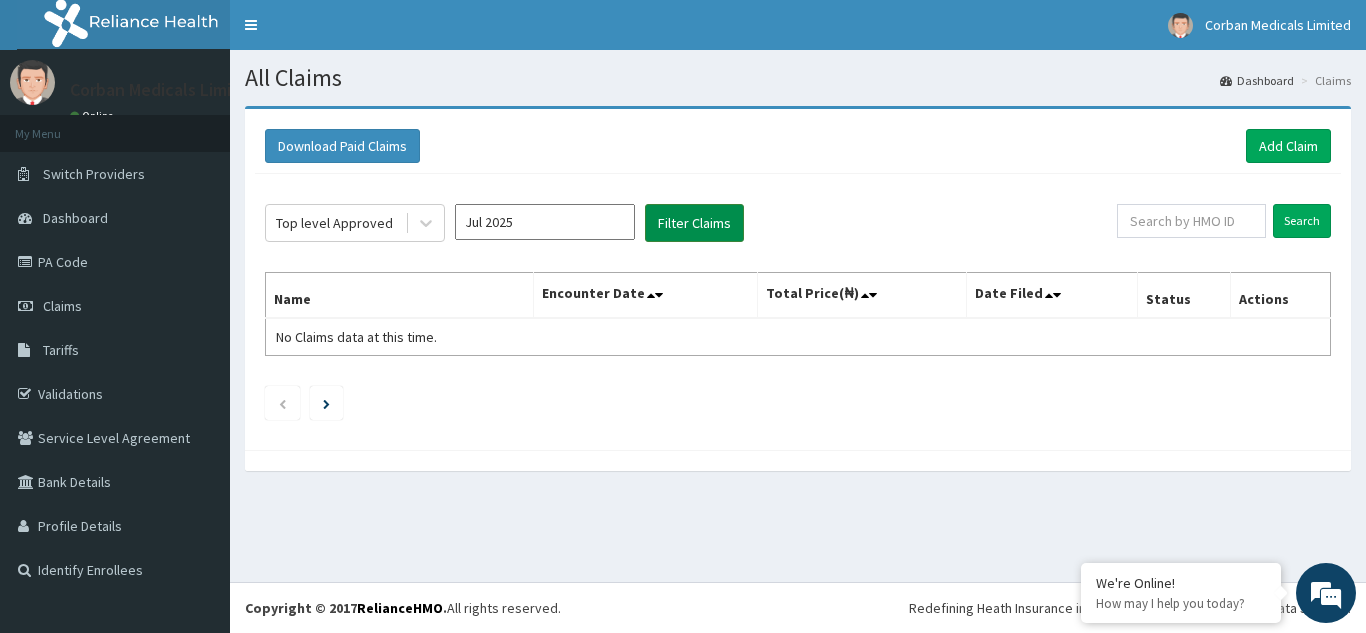 click on "Filter Claims" at bounding box center (694, 223) 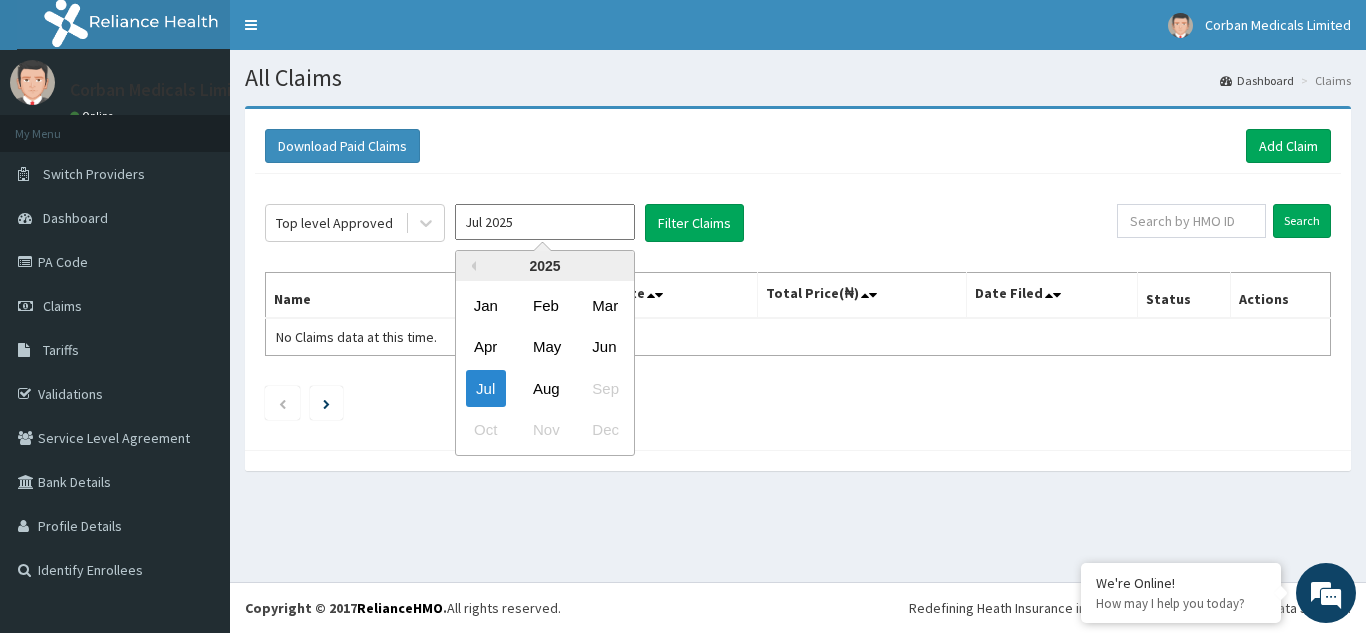 click on "Jul 2025" at bounding box center [545, 222] 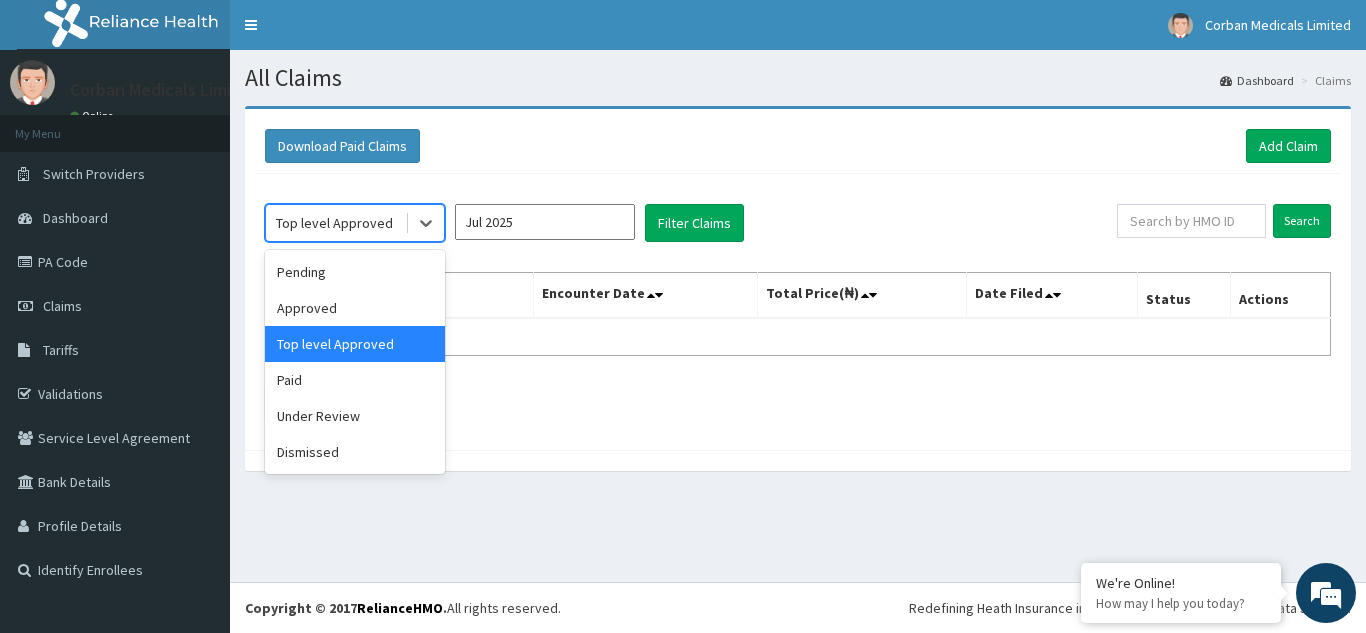 click on "Top level Approved" at bounding box center (334, 223) 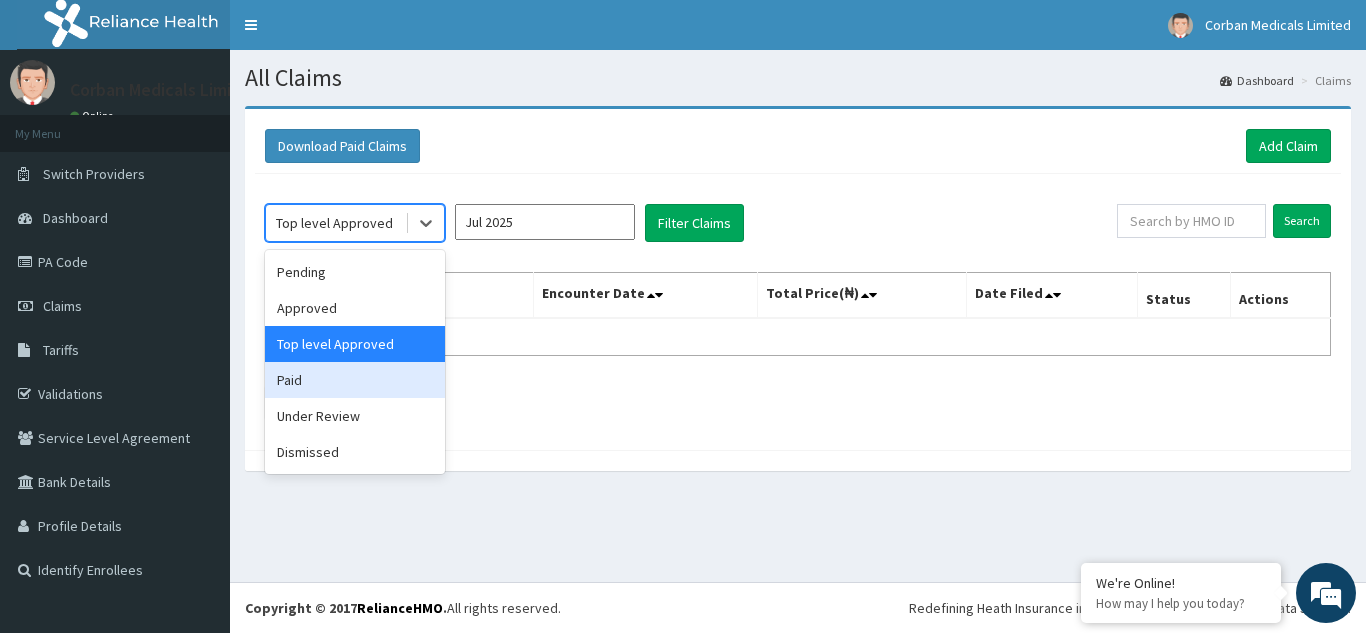 click on "Paid" at bounding box center (355, 380) 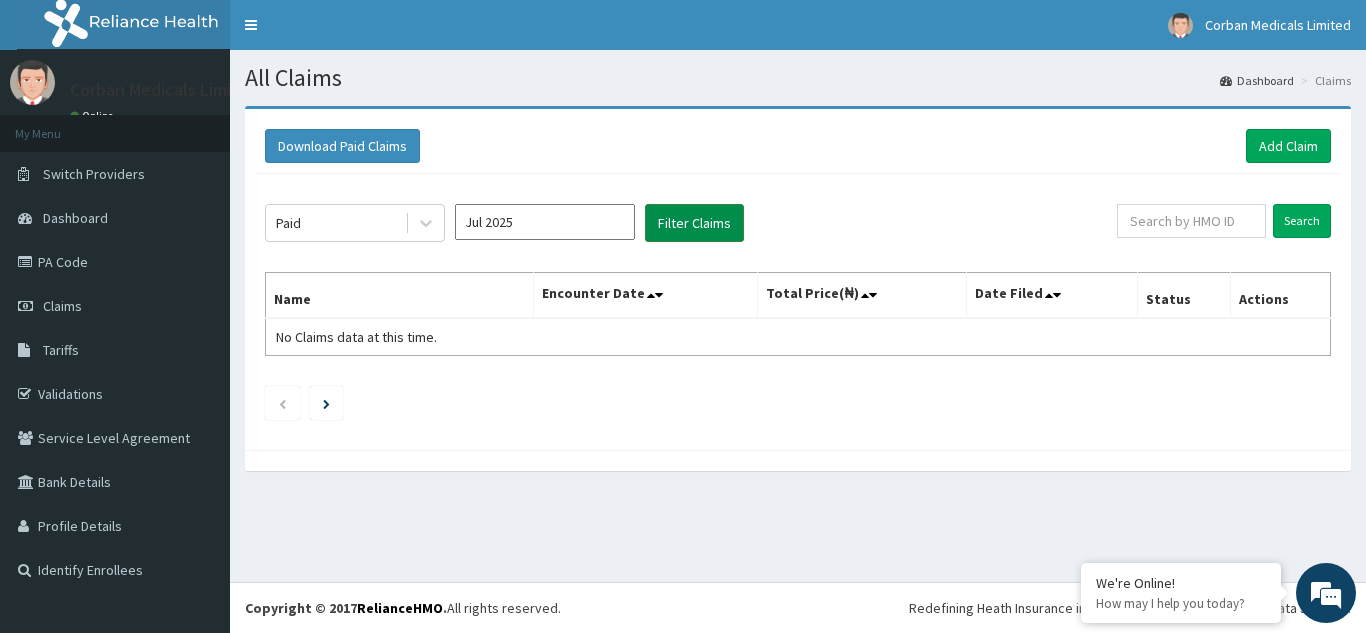 click on "Filter Claims" at bounding box center (694, 223) 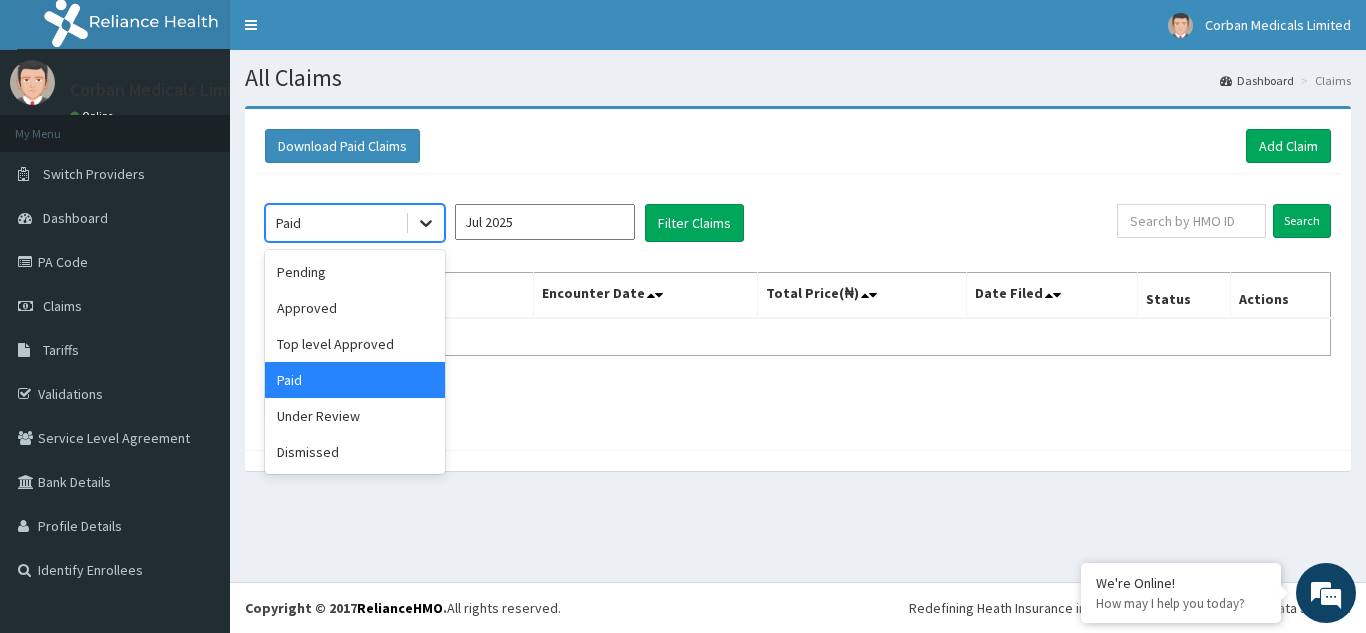 click 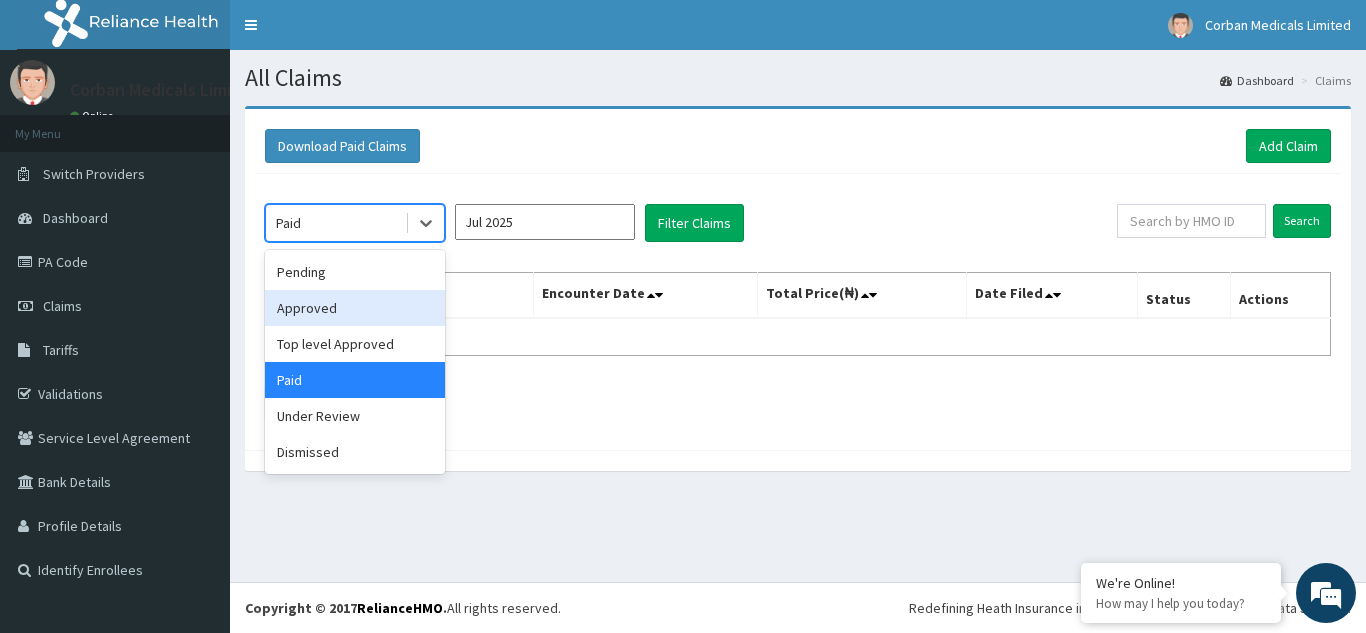 click on "Approved" at bounding box center (355, 308) 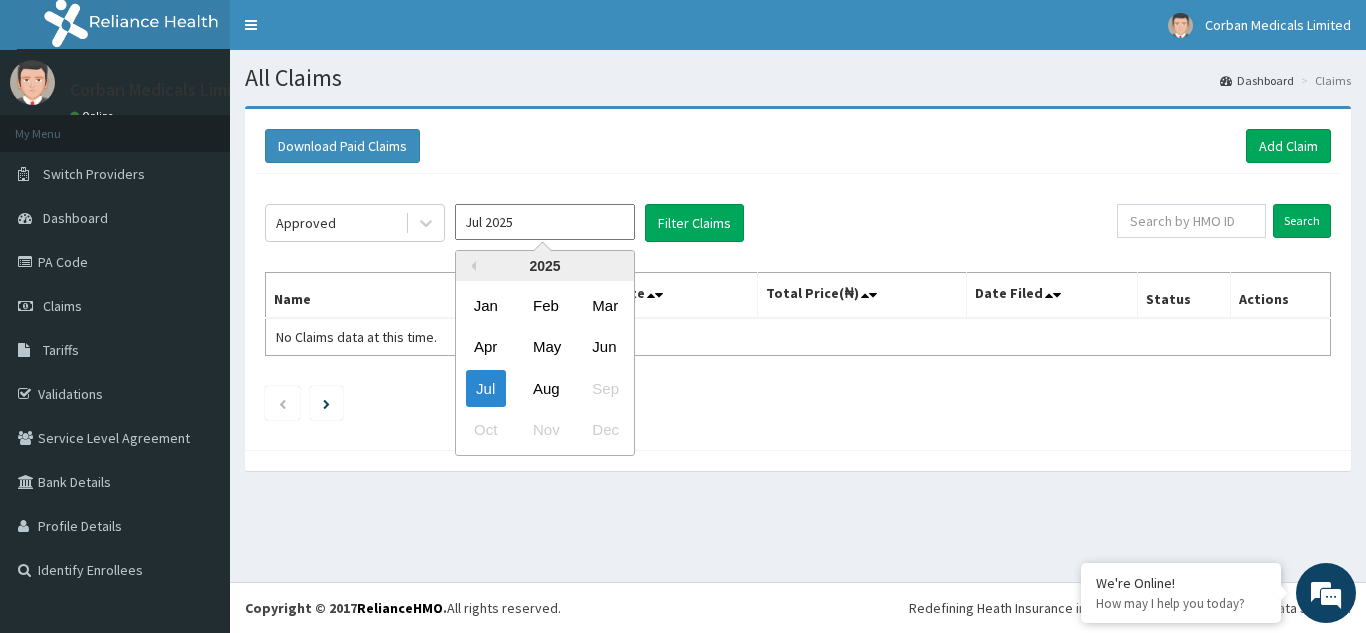 click on "Jul 2025" at bounding box center [545, 222] 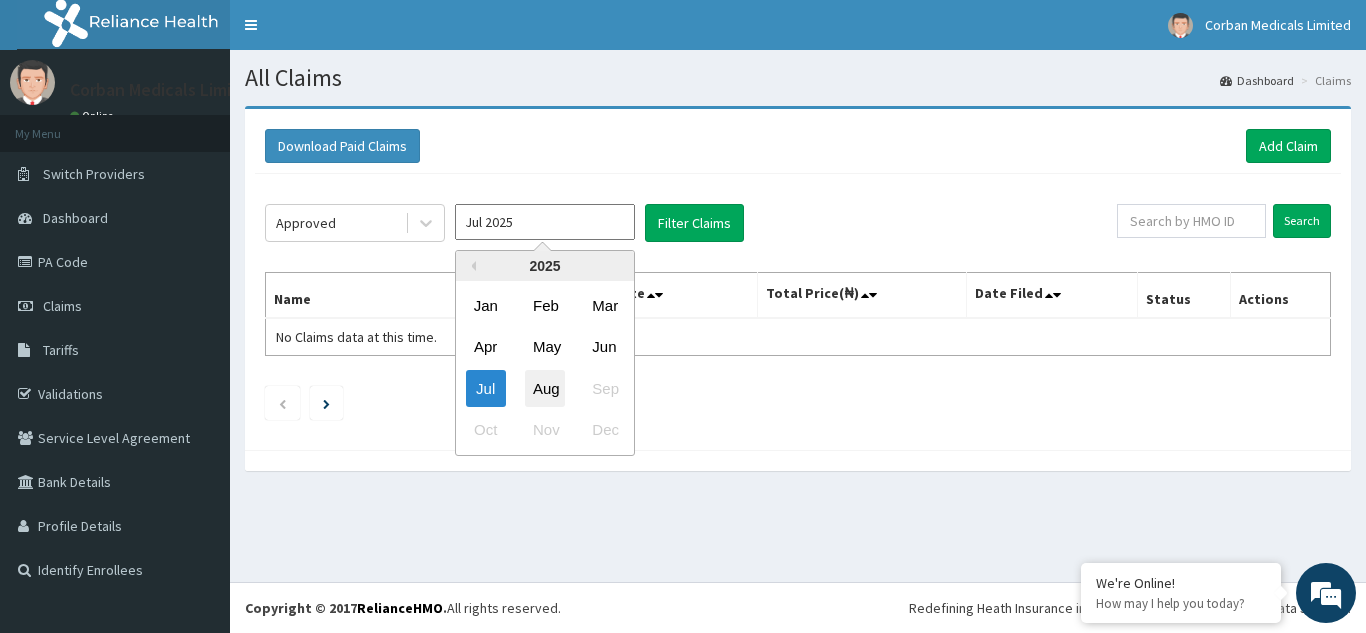 click on "Aug" at bounding box center (545, 388) 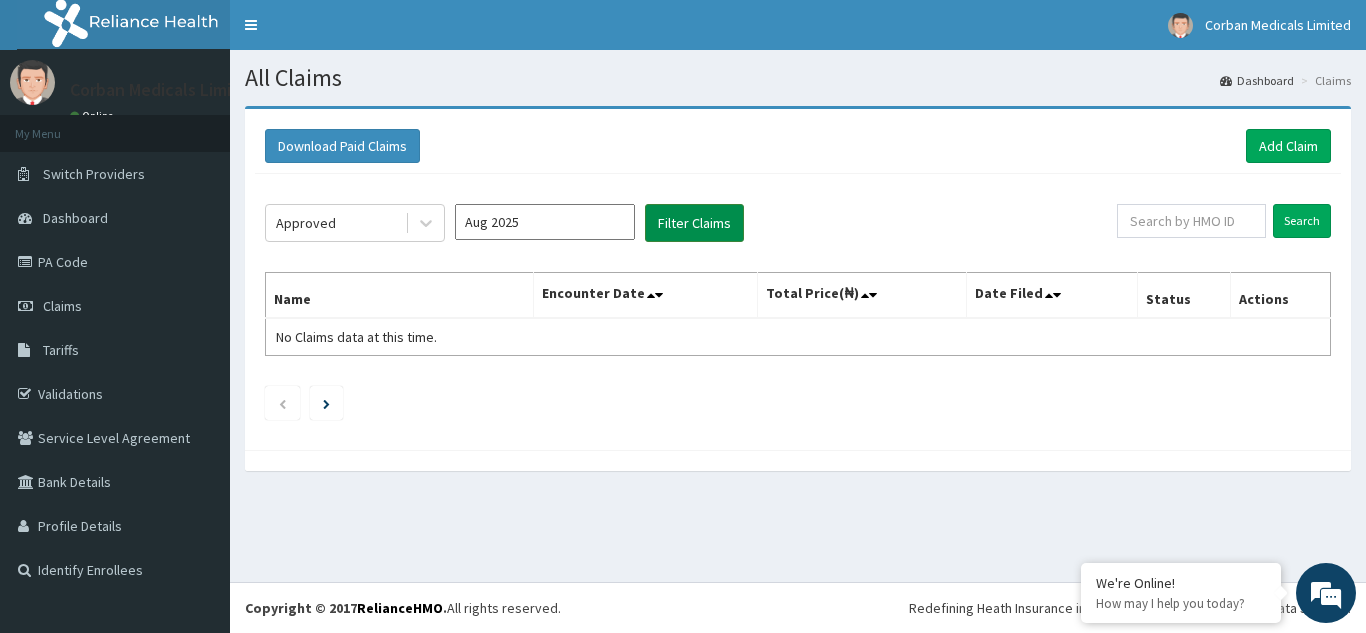 click on "Filter Claims" at bounding box center (694, 223) 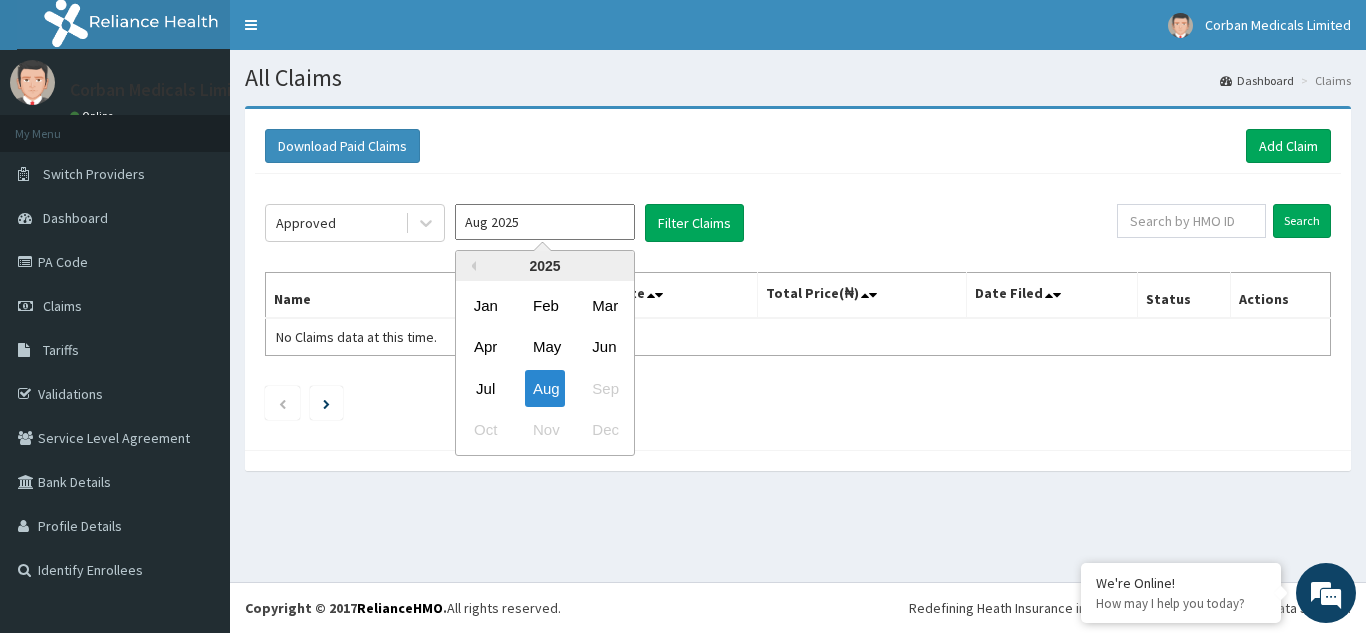 click on "Aug 2025" at bounding box center (545, 222) 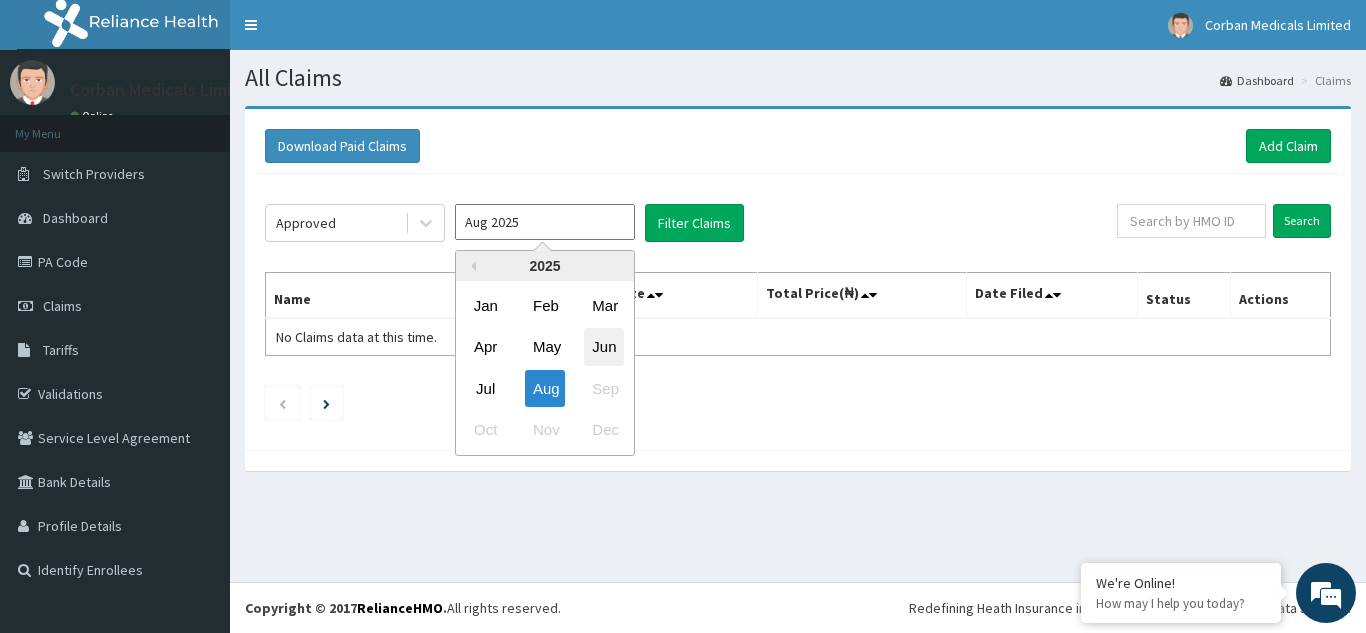 click on "Jun" at bounding box center [604, 347] 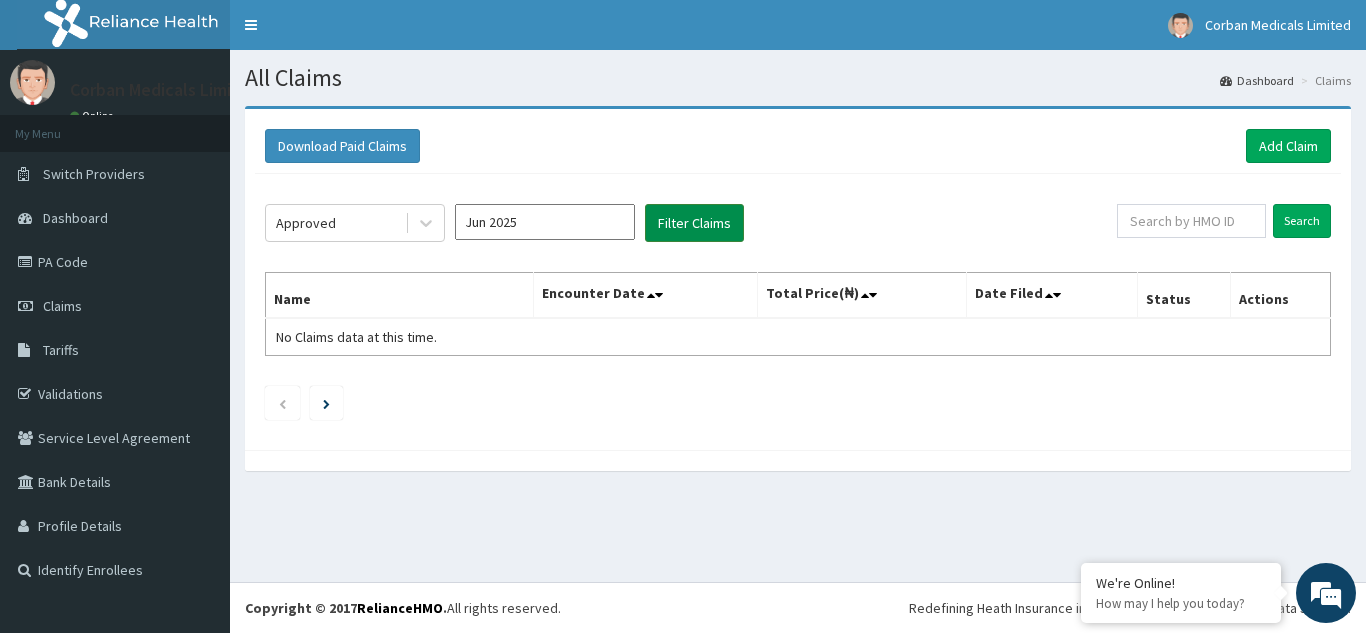 click on "Filter Claims" at bounding box center [694, 223] 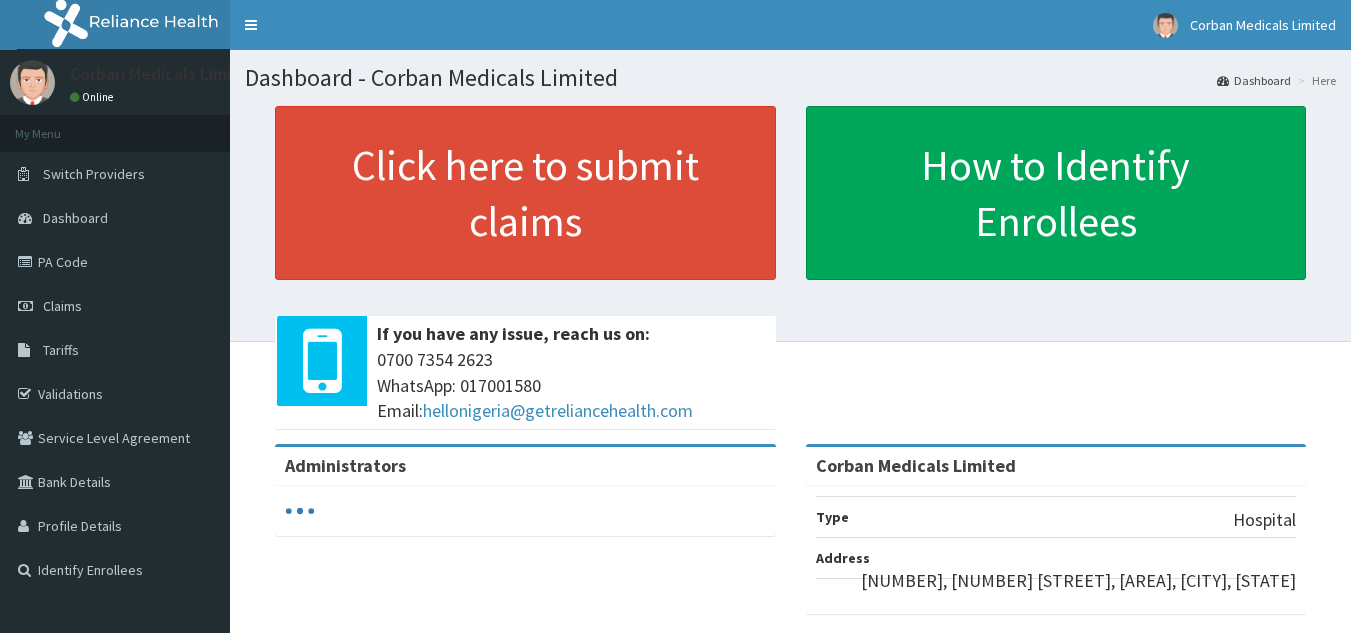 scroll, scrollTop: 0, scrollLeft: 0, axis: both 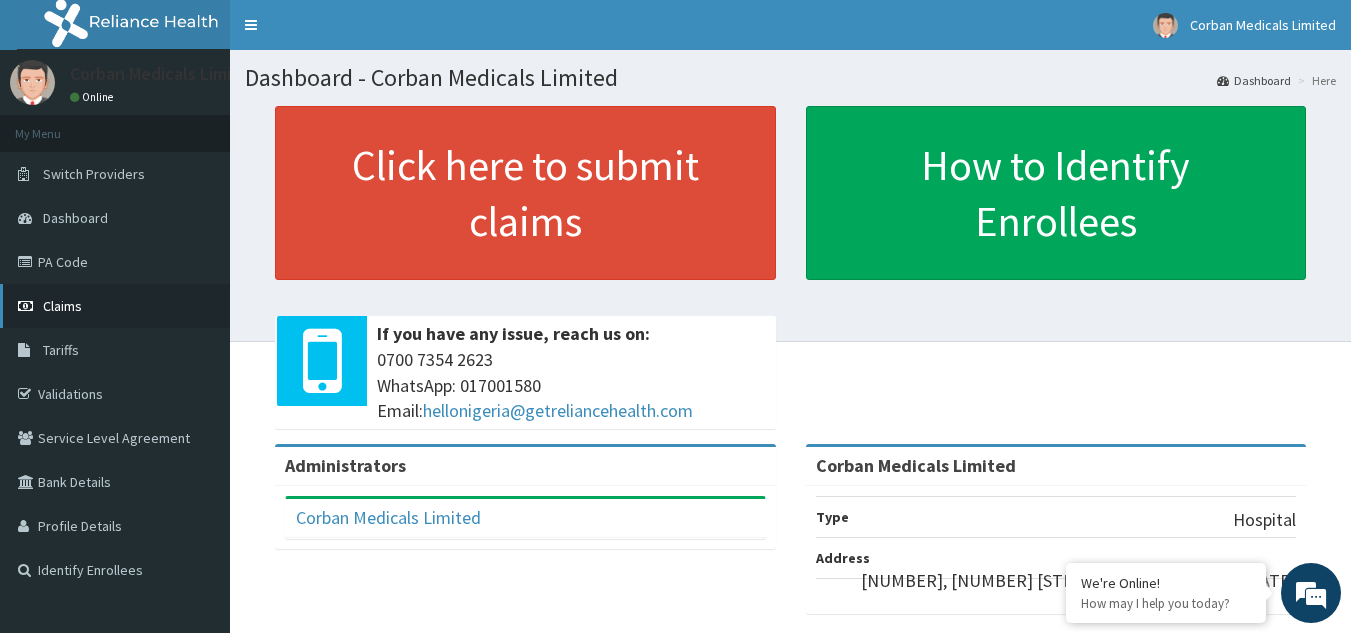 click on "Claims" at bounding box center (115, 306) 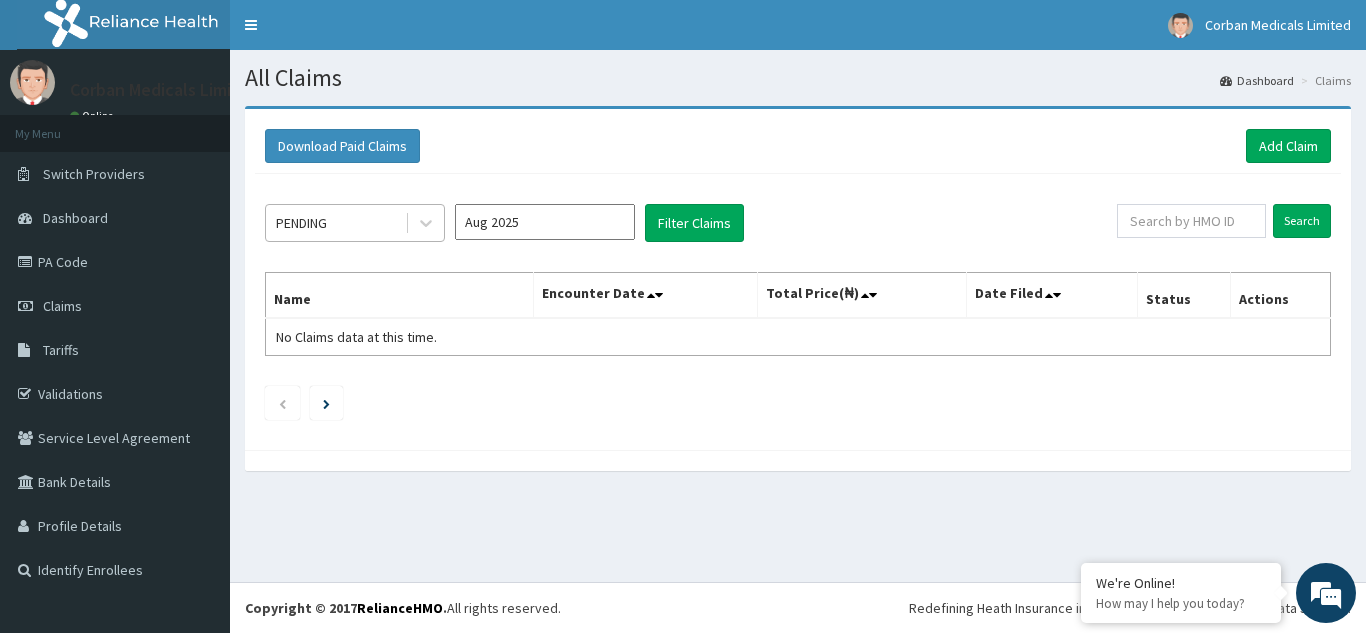 scroll, scrollTop: 0, scrollLeft: 0, axis: both 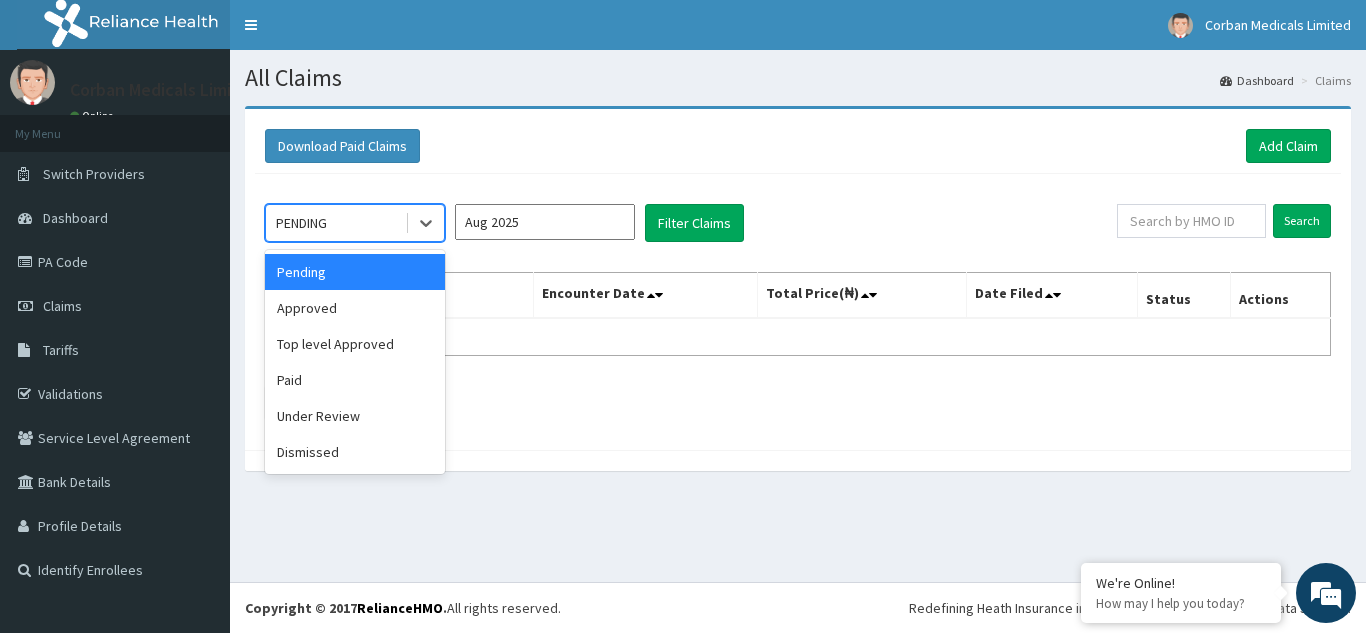 click on "PENDING" at bounding box center [335, 223] 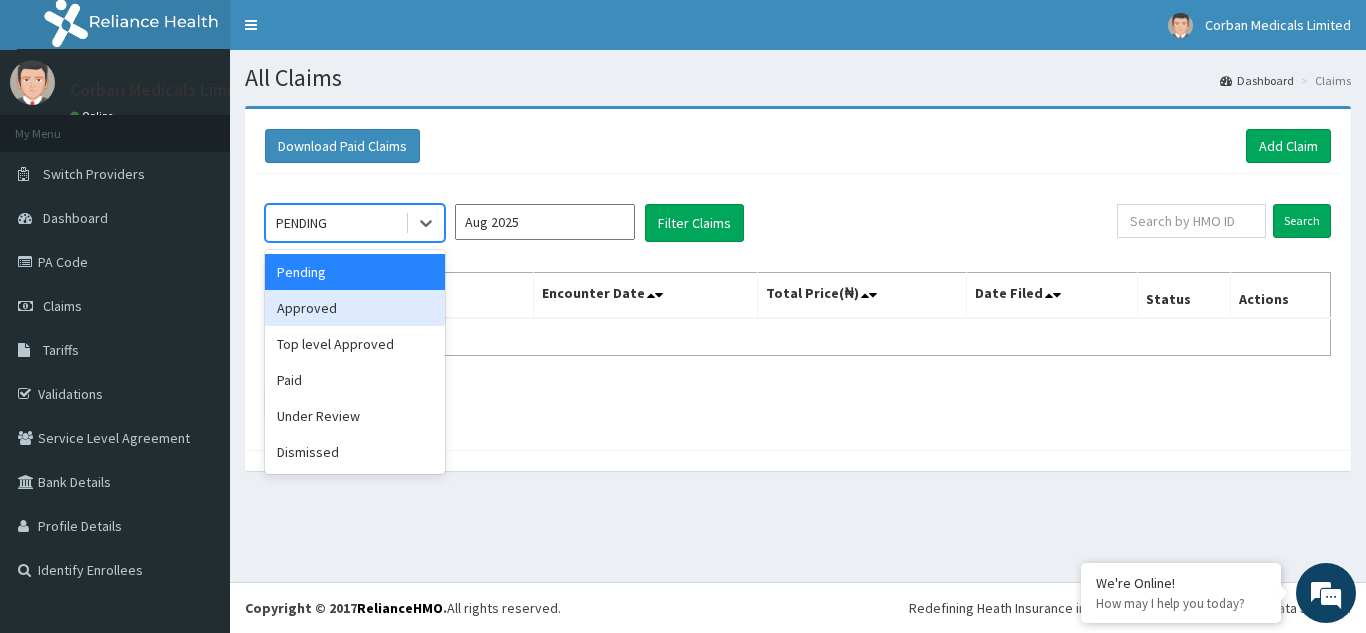 click on "Approved" at bounding box center [355, 308] 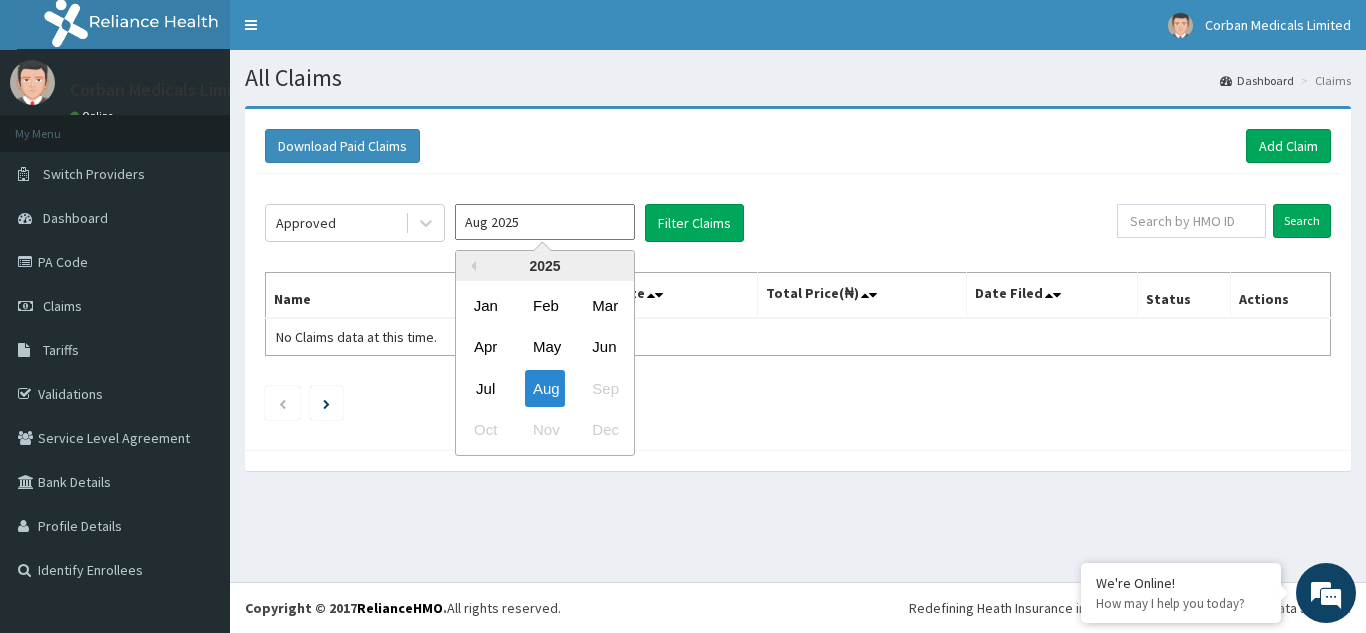 click on "Aug 2025" at bounding box center [545, 222] 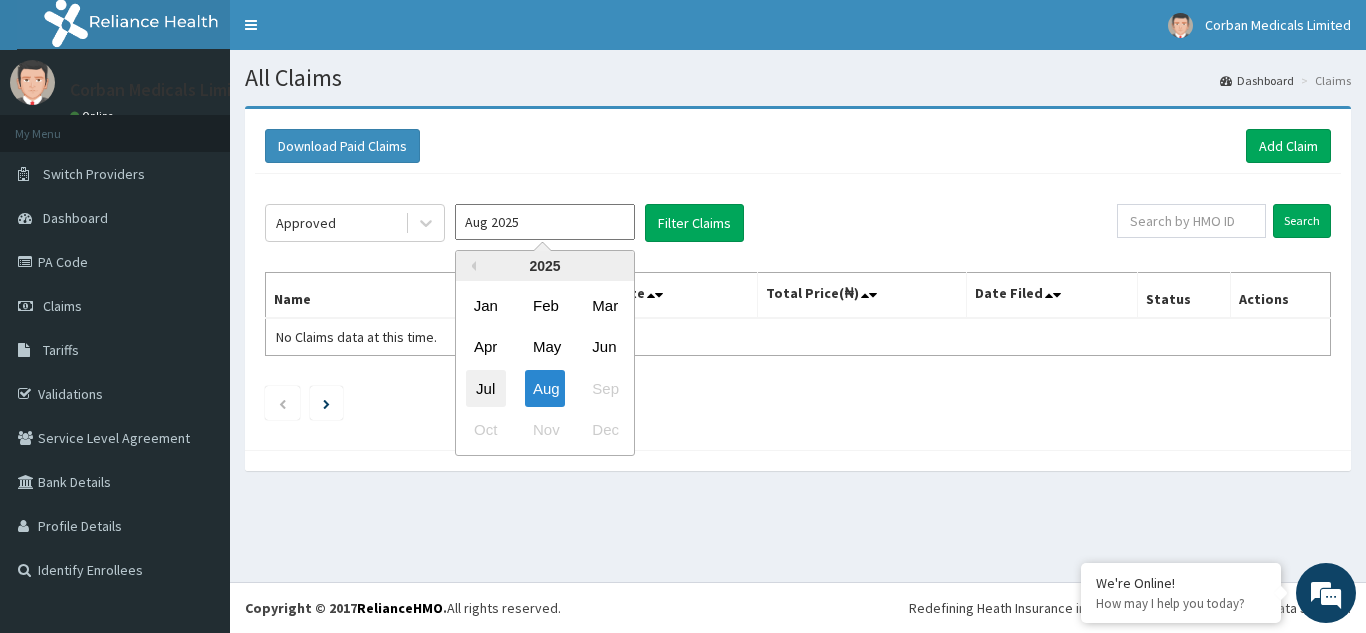click on "Jul" at bounding box center [486, 388] 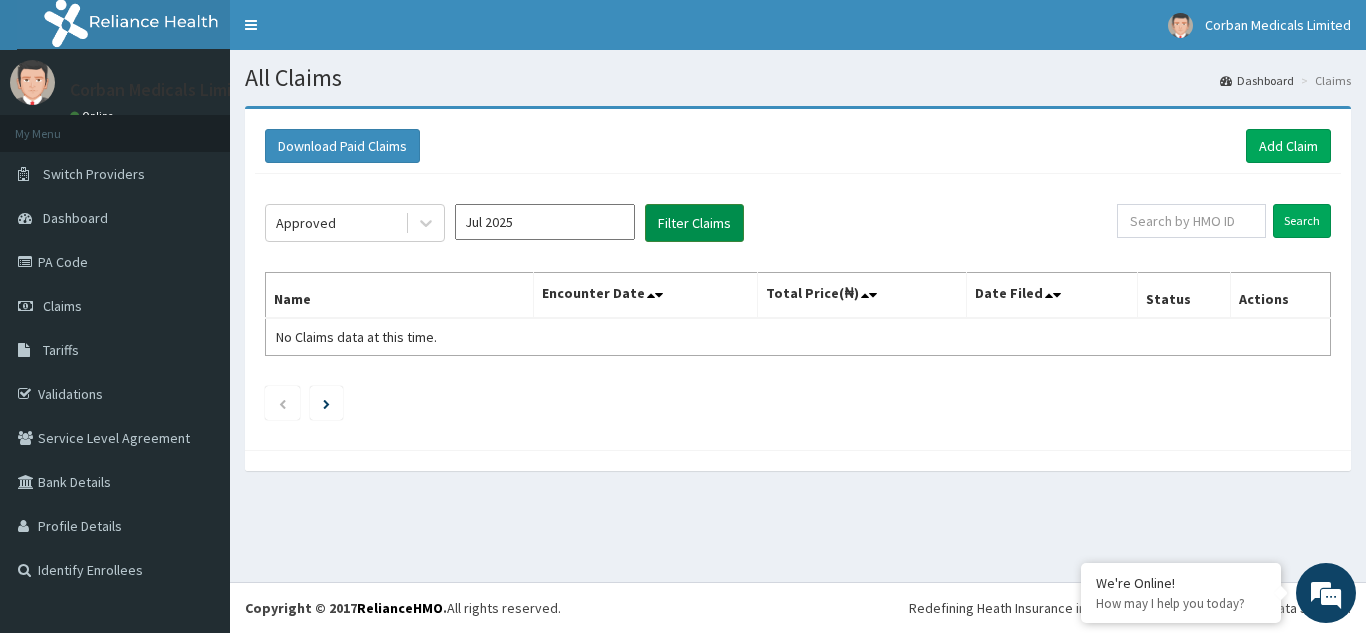 click on "Filter Claims" at bounding box center [694, 223] 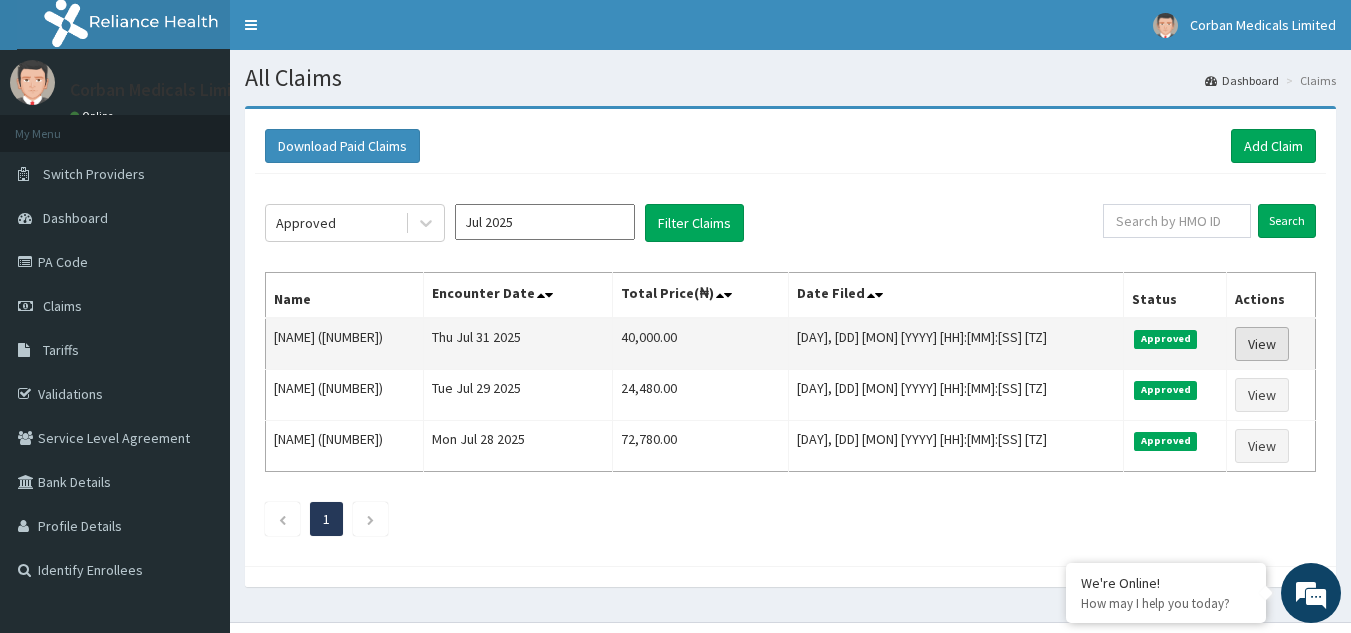 click on "View" at bounding box center (1262, 344) 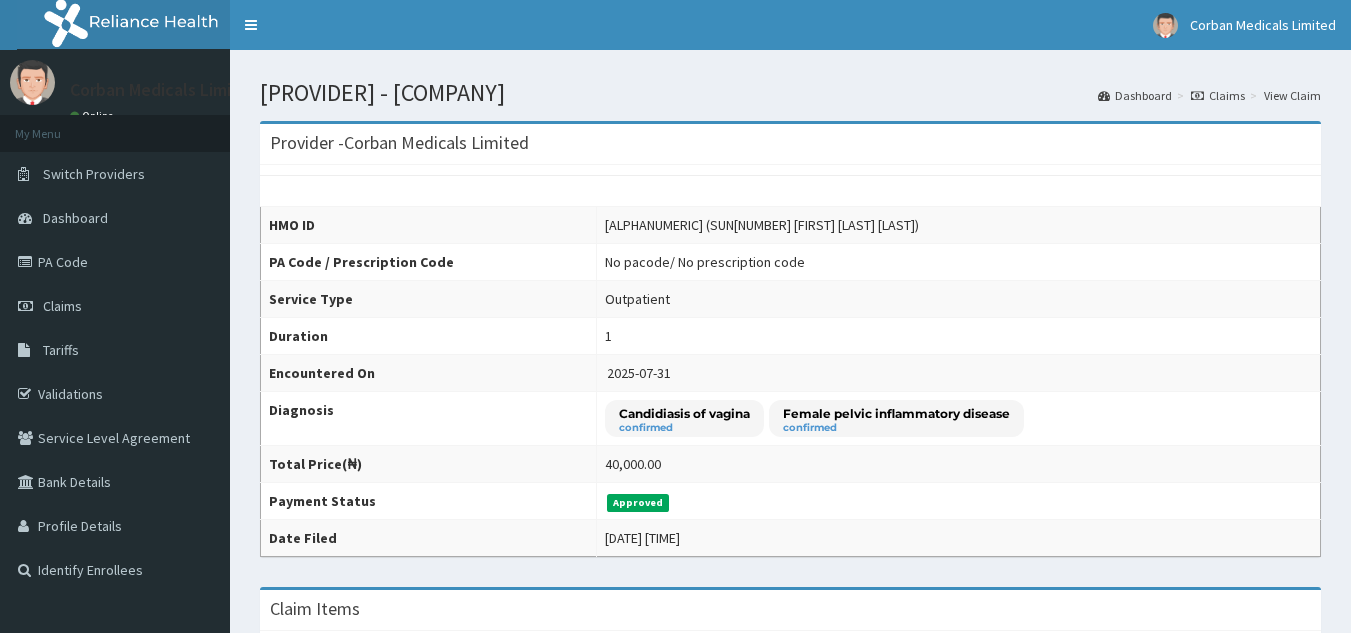 scroll, scrollTop: 0, scrollLeft: 0, axis: both 